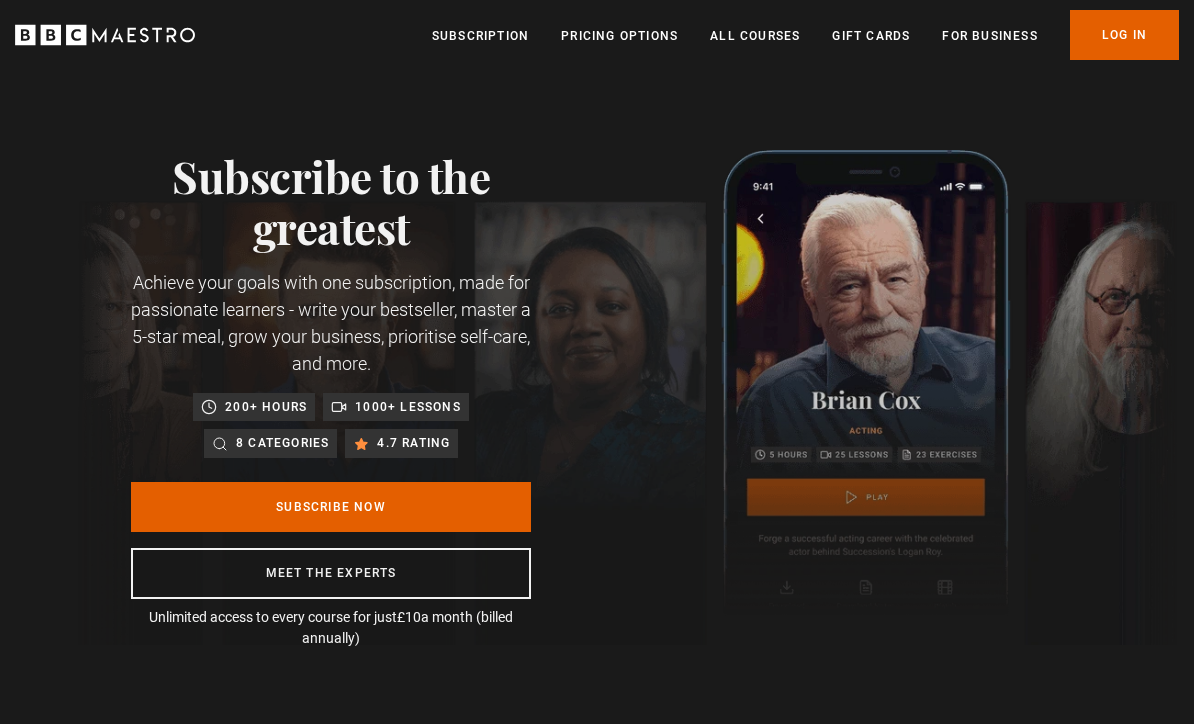 scroll, scrollTop: 0, scrollLeft: 0, axis: both 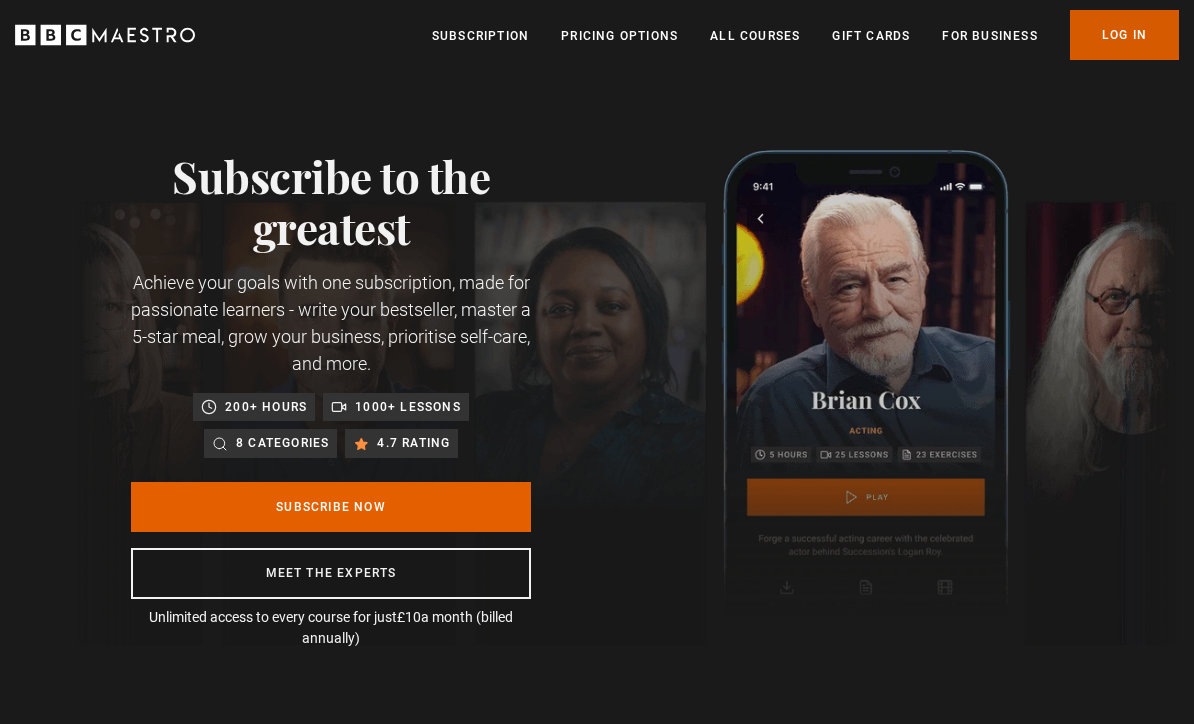 click on "Log In" at bounding box center [1124, 35] 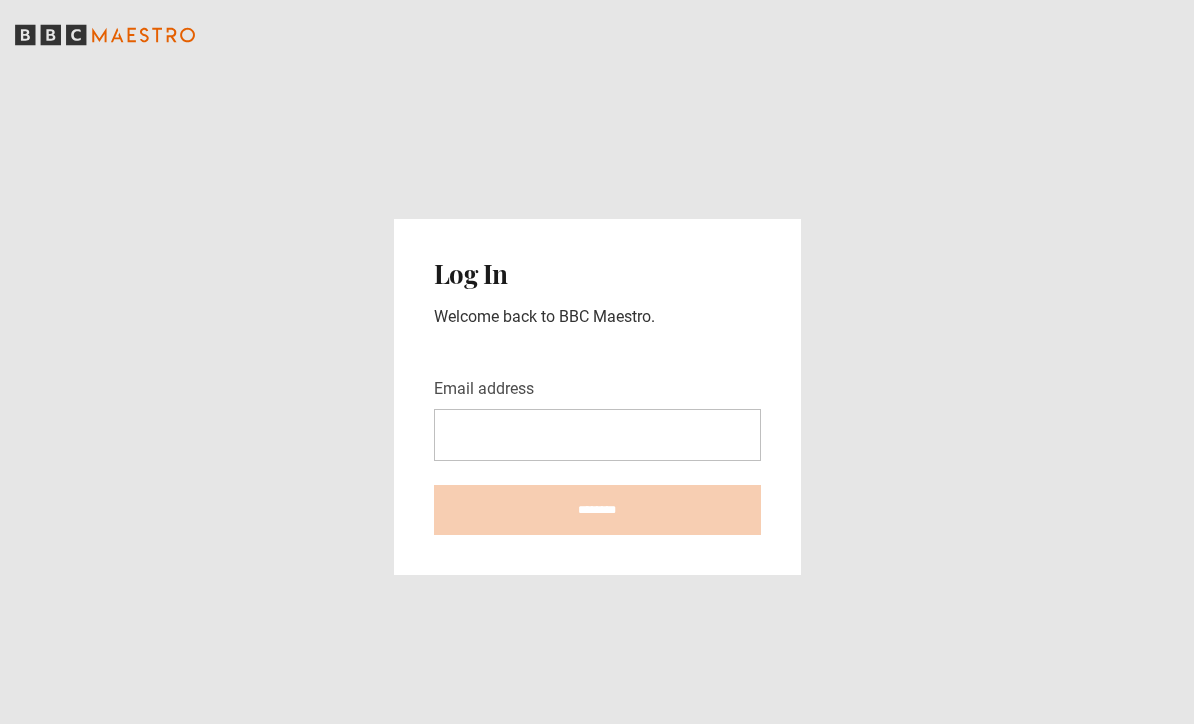 scroll, scrollTop: 287, scrollLeft: 0, axis: vertical 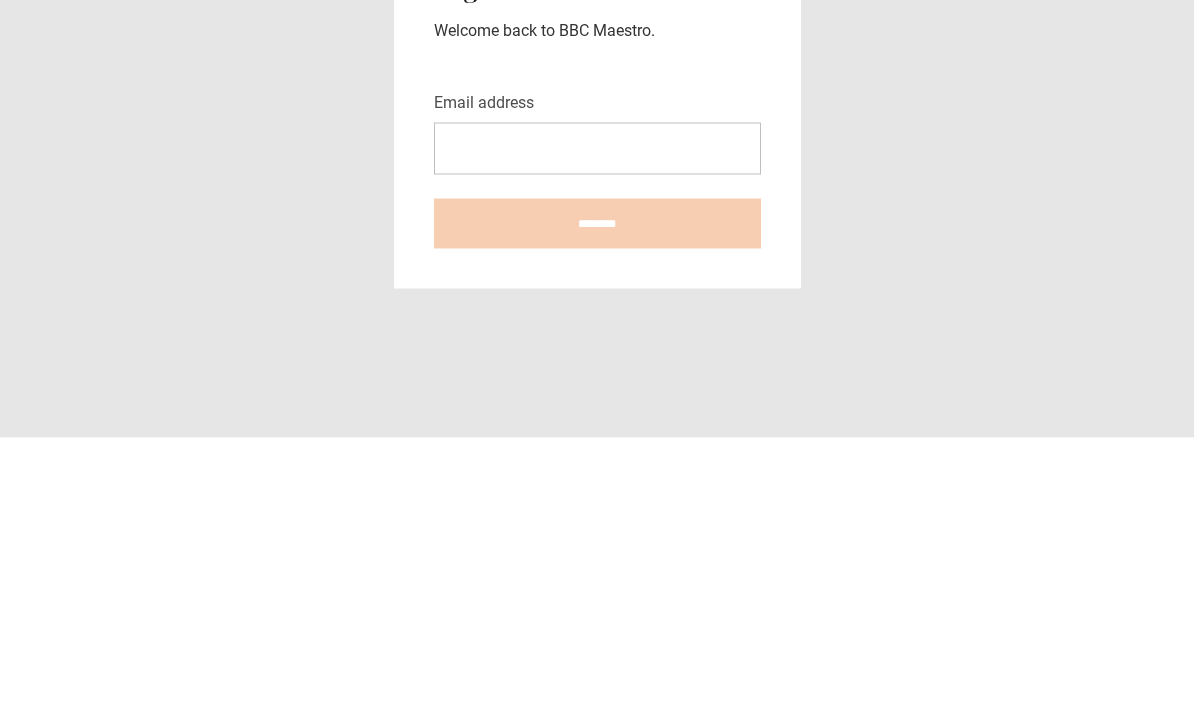 click on "Email address" at bounding box center (597, 435) 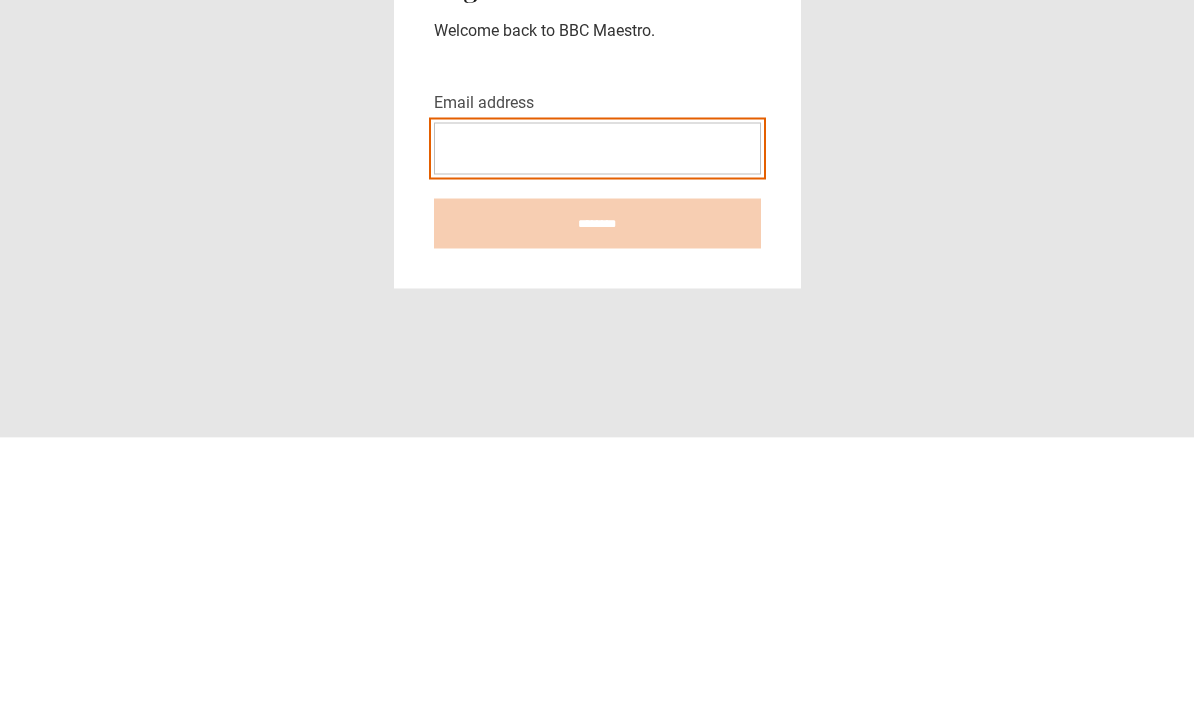 type on "**********" 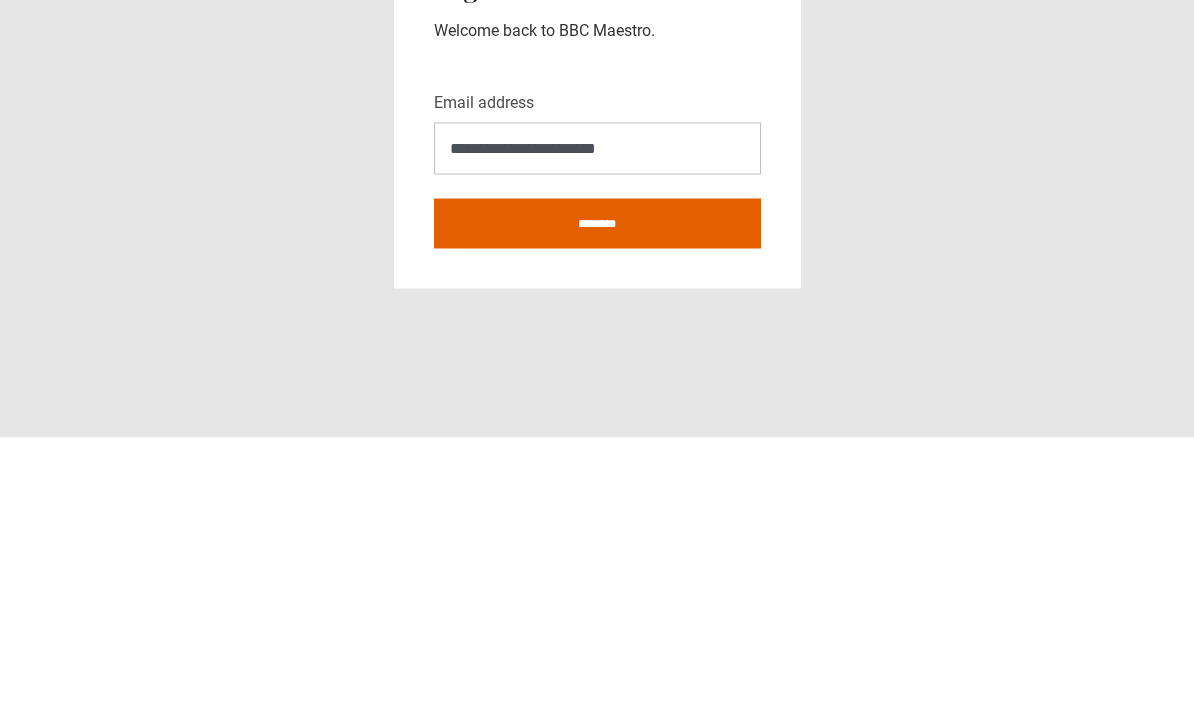 click on "********" at bounding box center [597, 510] 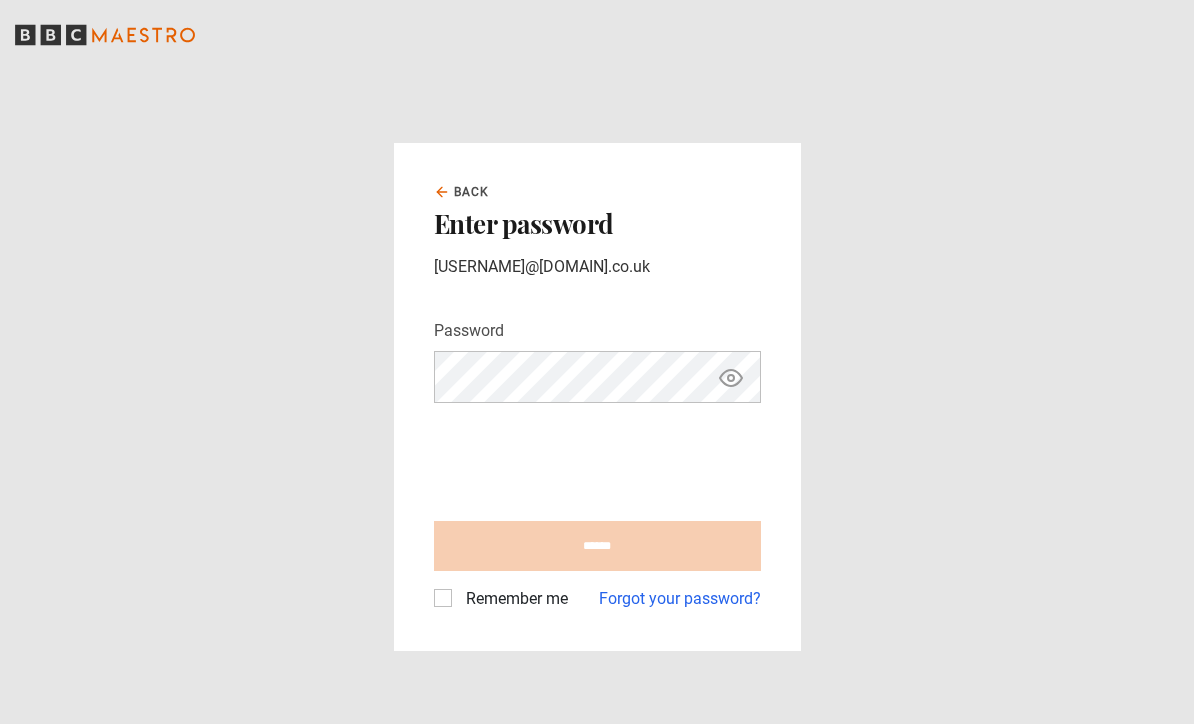 scroll, scrollTop: 0, scrollLeft: 0, axis: both 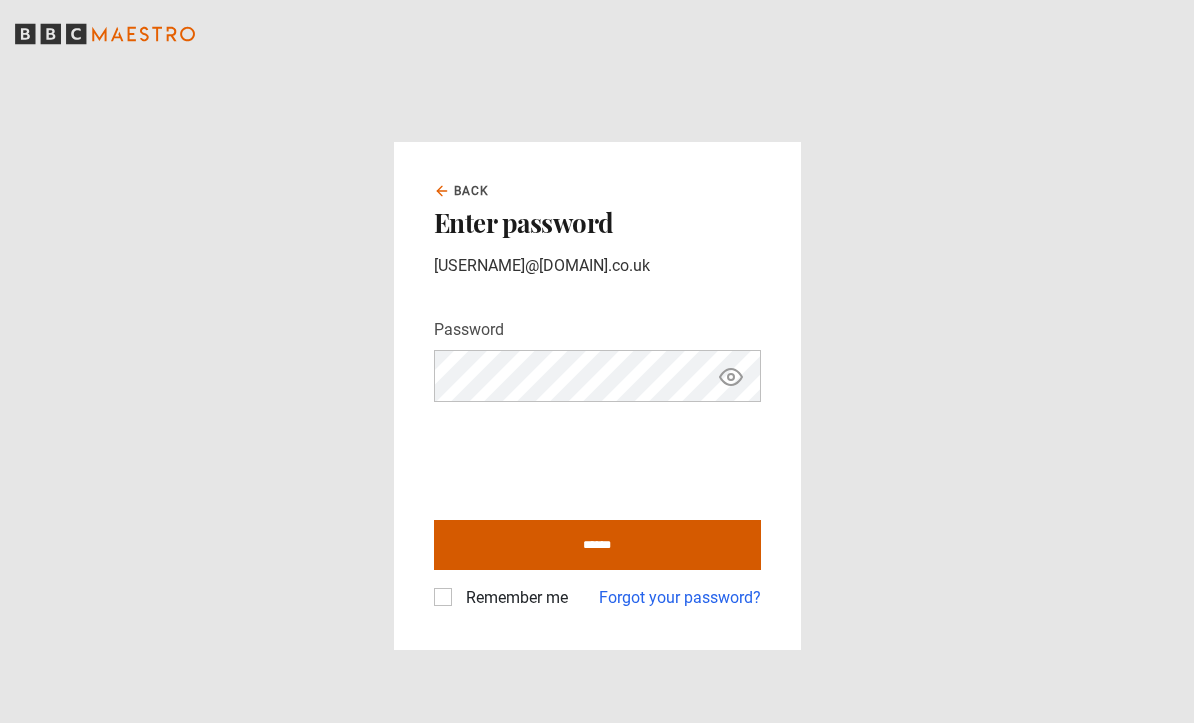 click on "******" at bounding box center [597, 546] 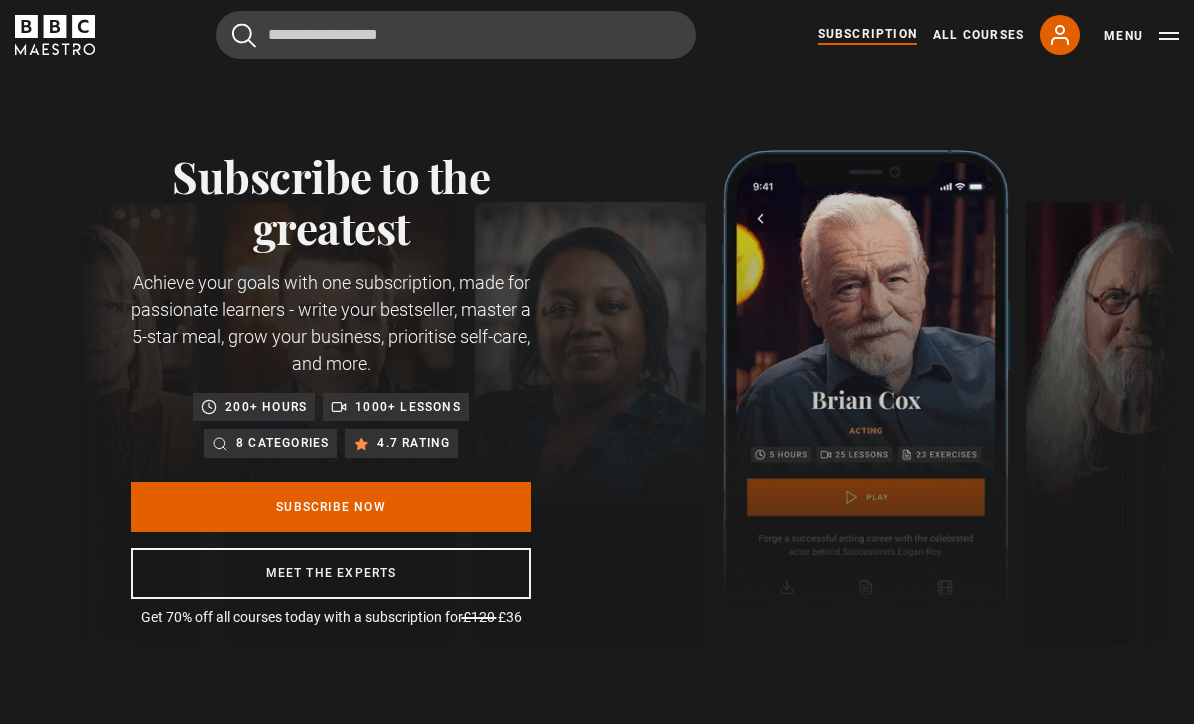 scroll, scrollTop: 0, scrollLeft: 0, axis: both 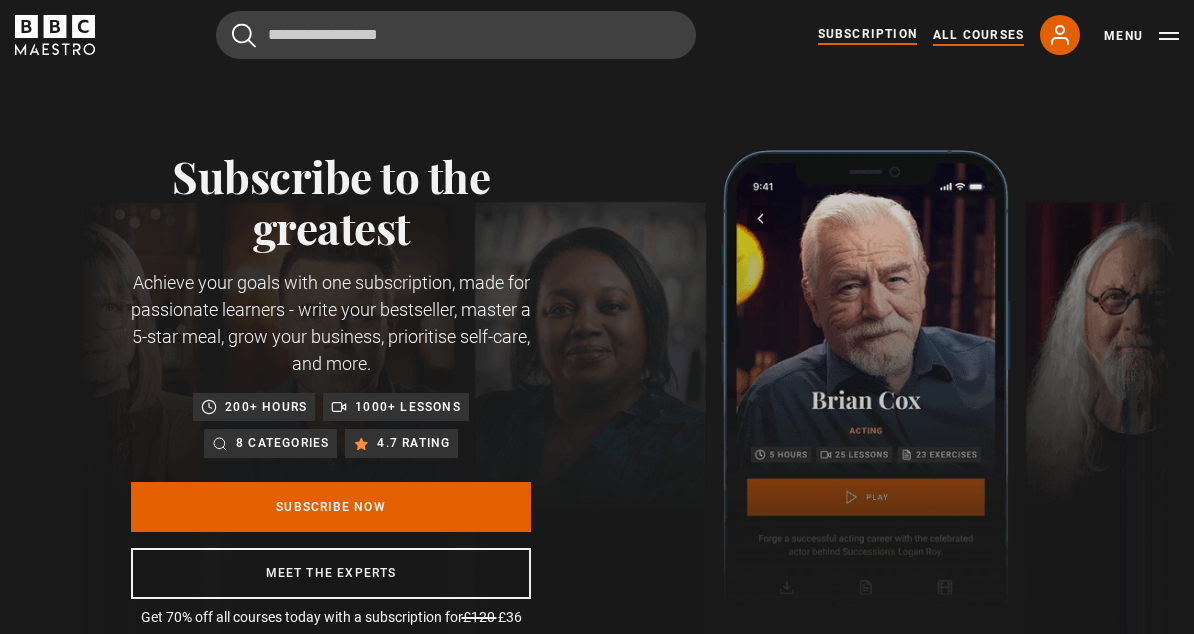 click on "All Courses" at bounding box center [978, 35] 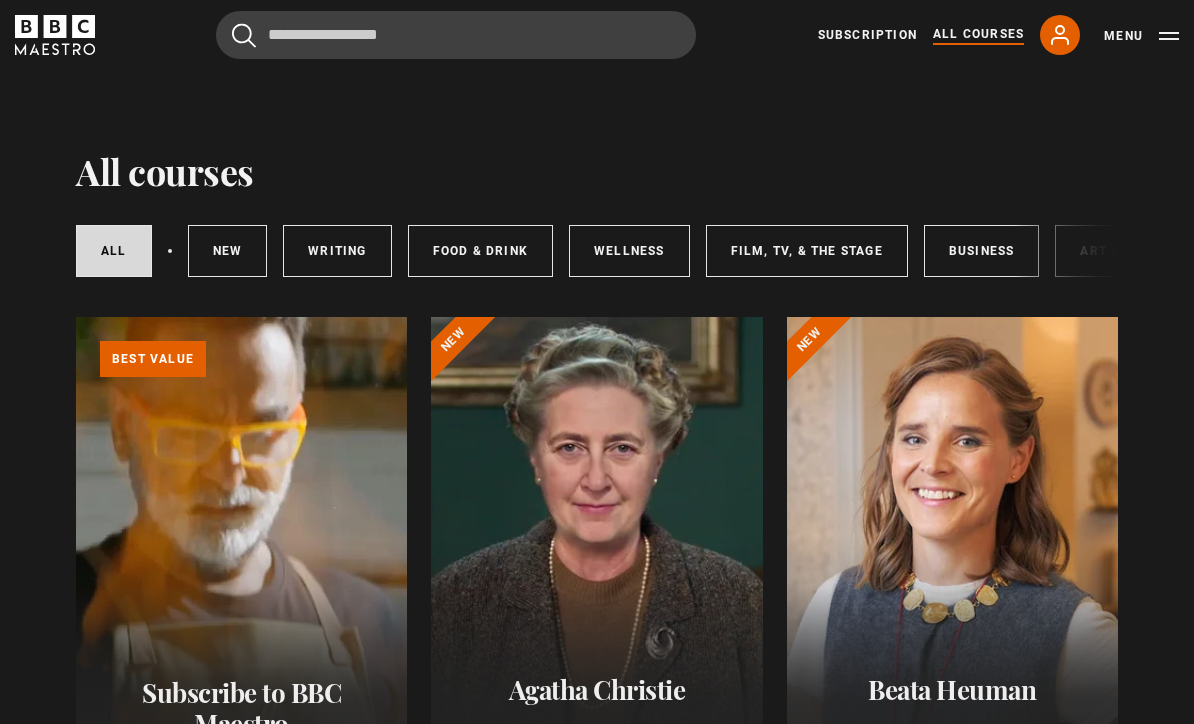 scroll, scrollTop: 0, scrollLeft: 0, axis: both 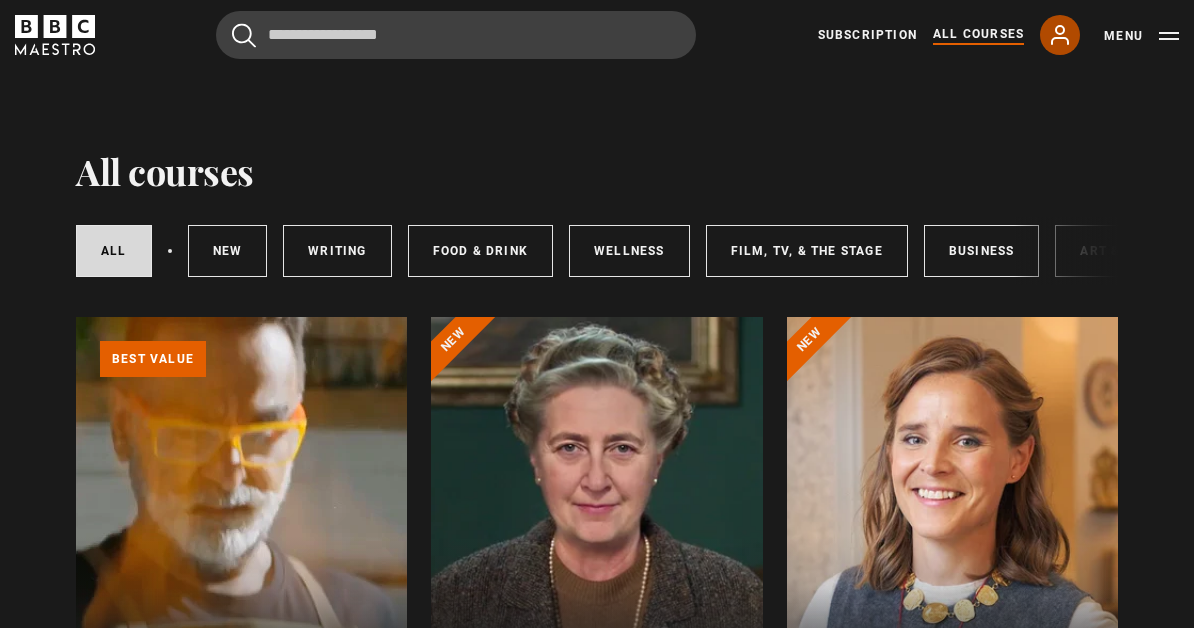 click 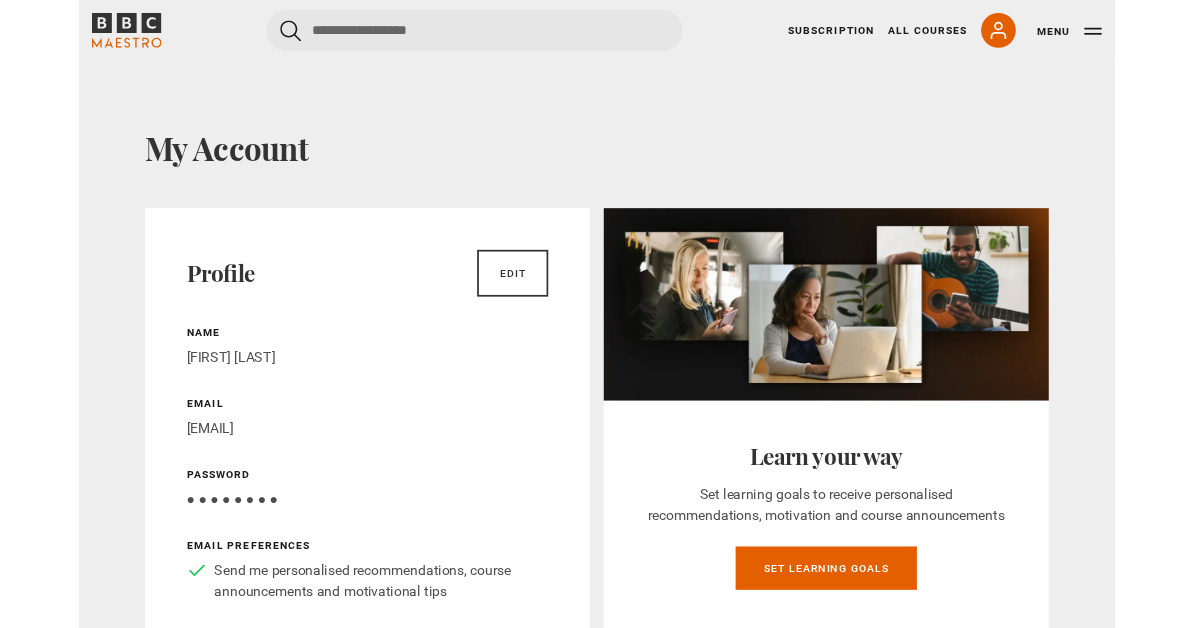 scroll, scrollTop: 0, scrollLeft: 0, axis: both 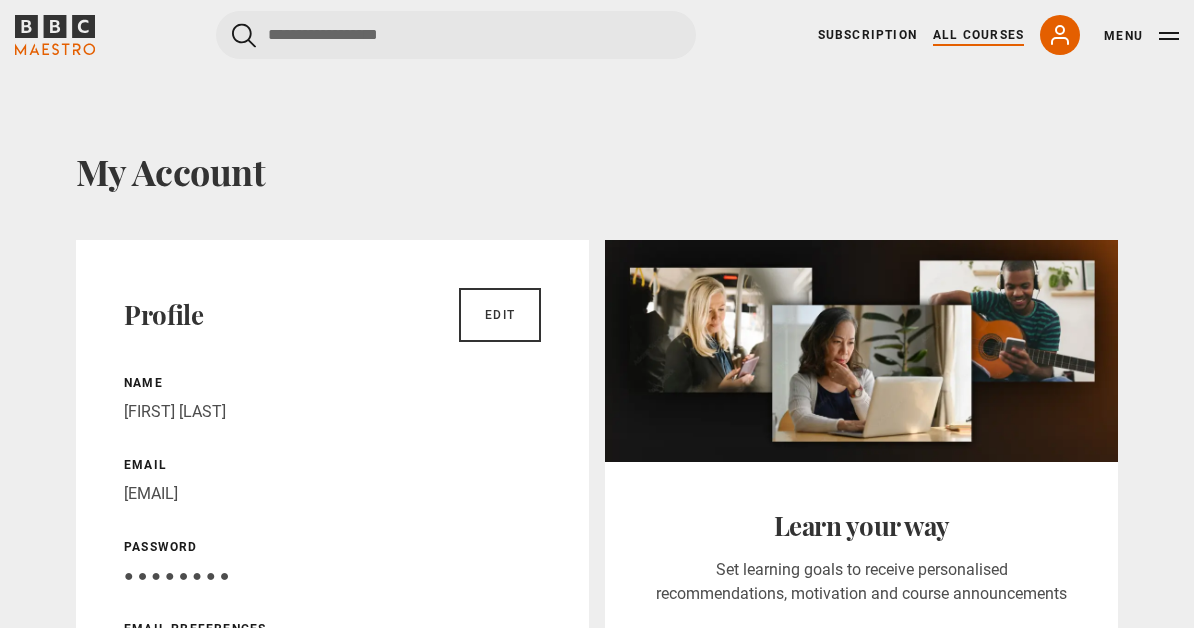 click on "All Courses" at bounding box center (978, 35) 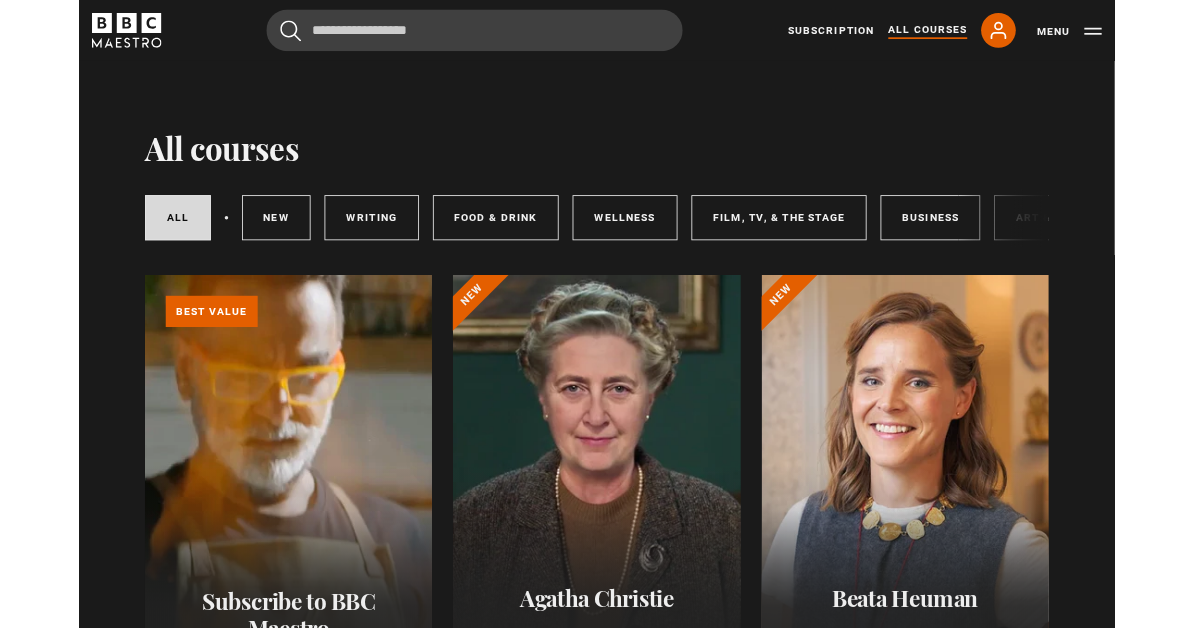 scroll, scrollTop: 0, scrollLeft: 0, axis: both 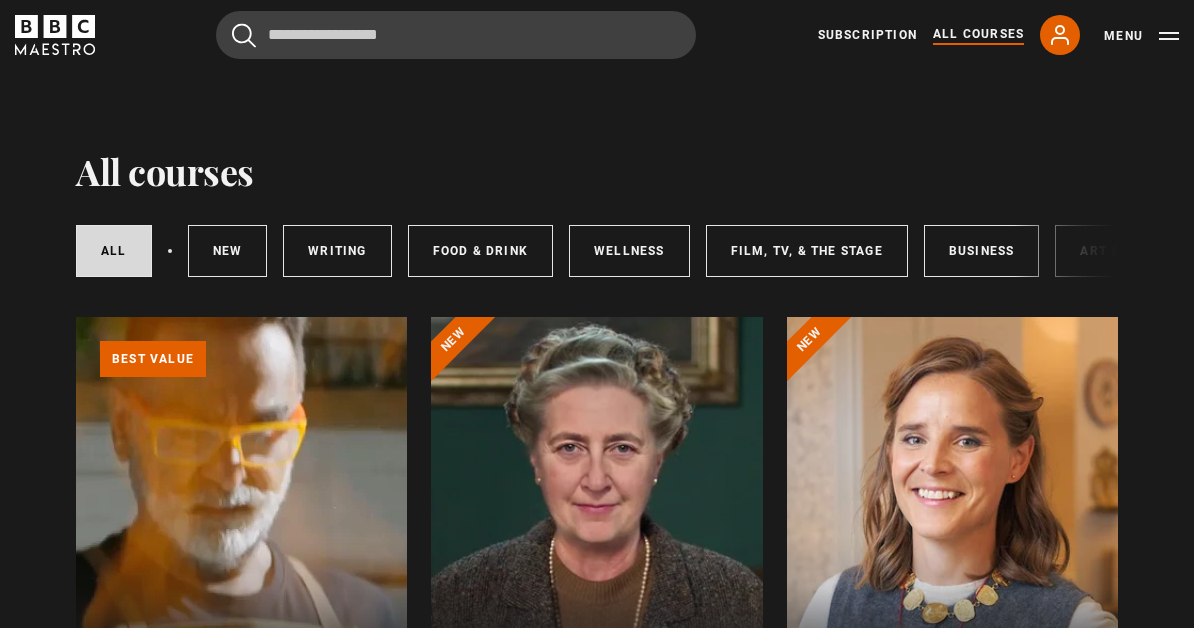 click on "Subscription
All Courses
My Account
Search
Menu" at bounding box center [998, 35] 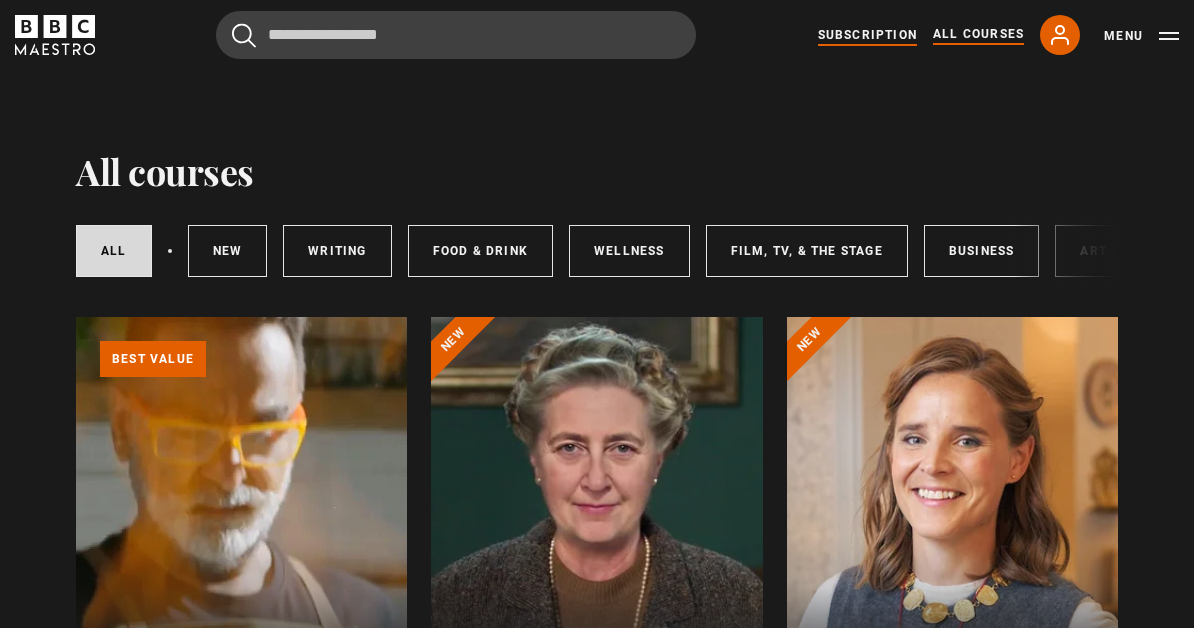 click on "Subscription" at bounding box center [867, 35] 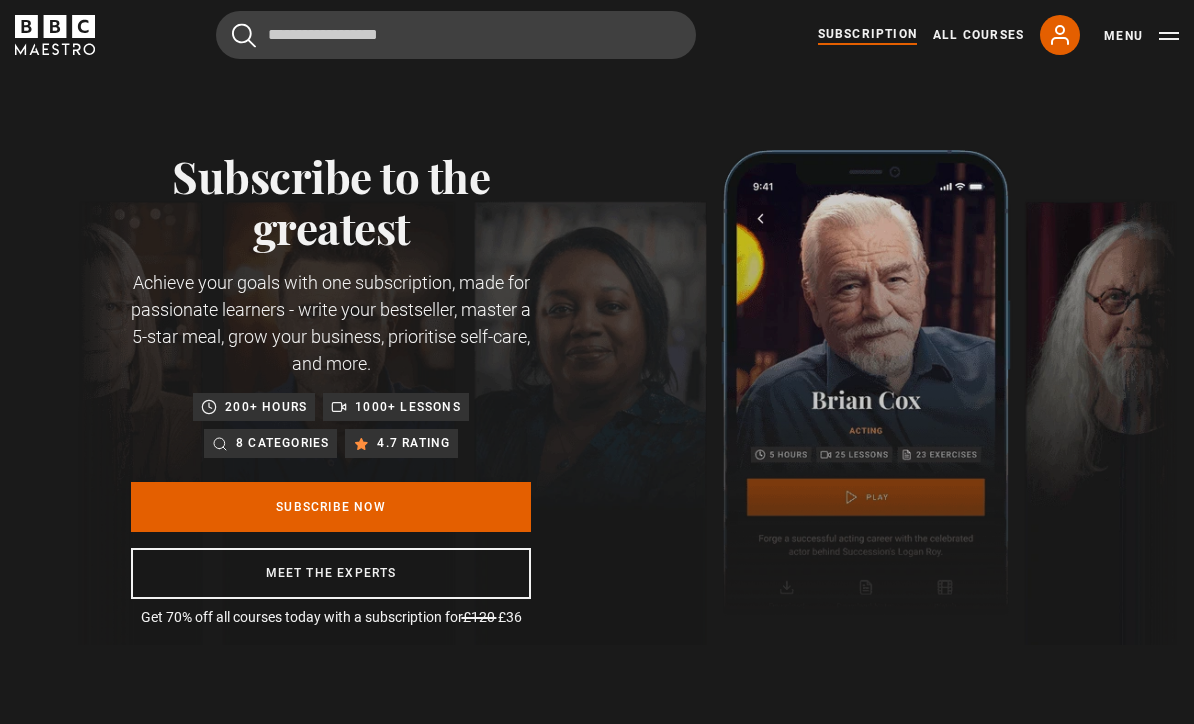 scroll, scrollTop: 0, scrollLeft: 0, axis: both 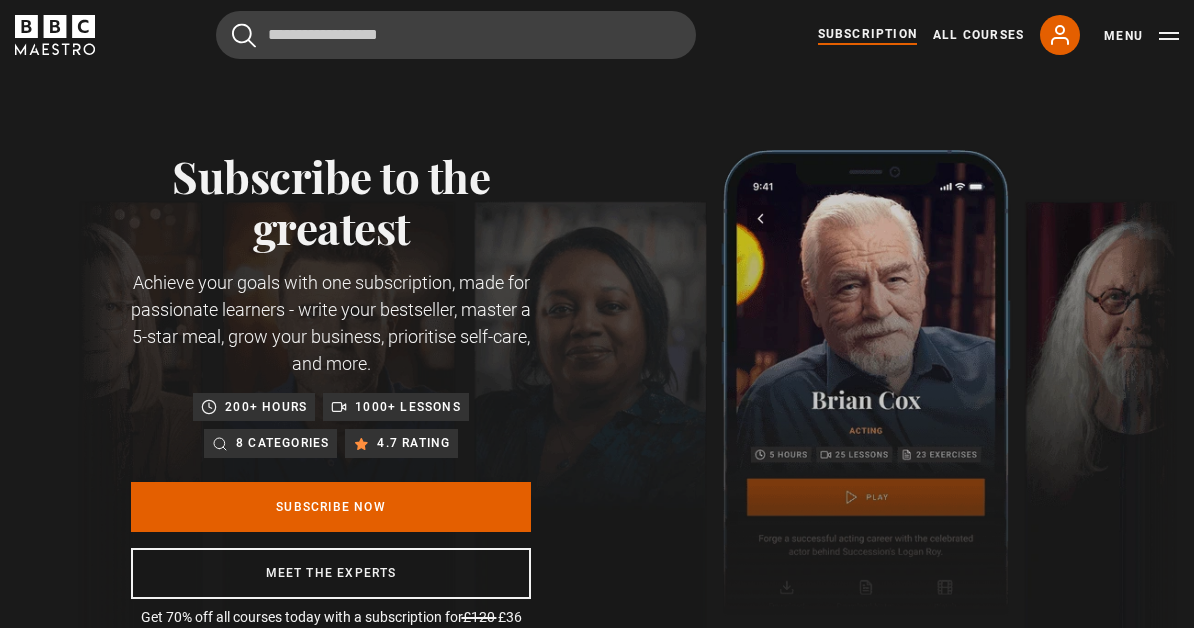 click on "Menu" at bounding box center [1141, 36] 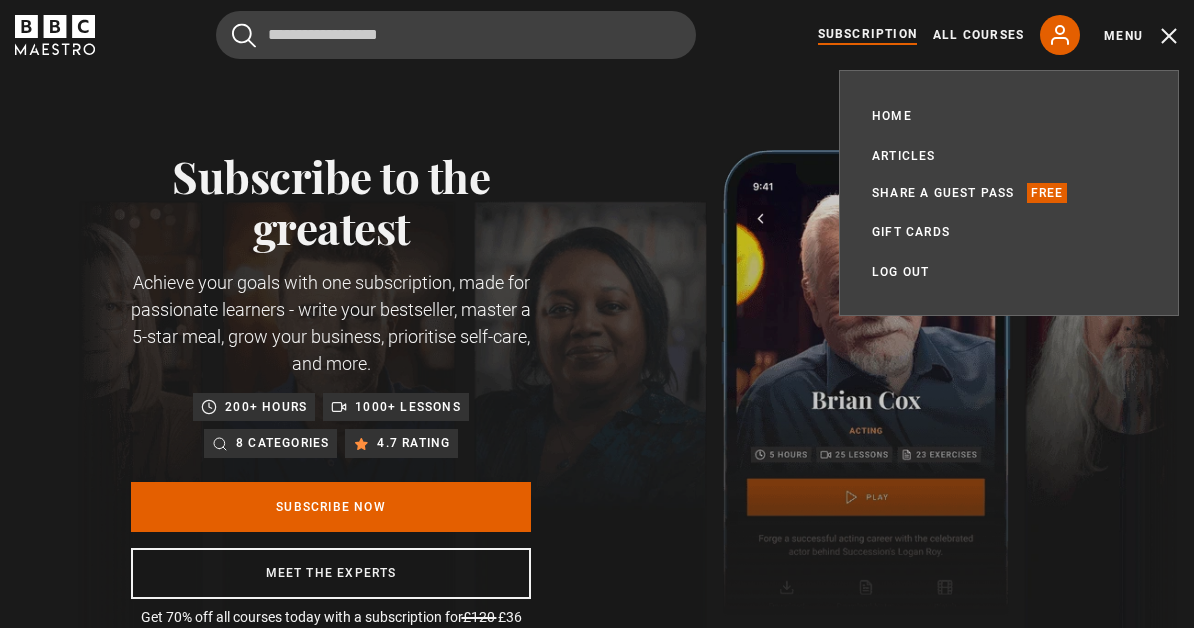 scroll, scrollTop: 0, scrollLeft: 231, axis: horizontal 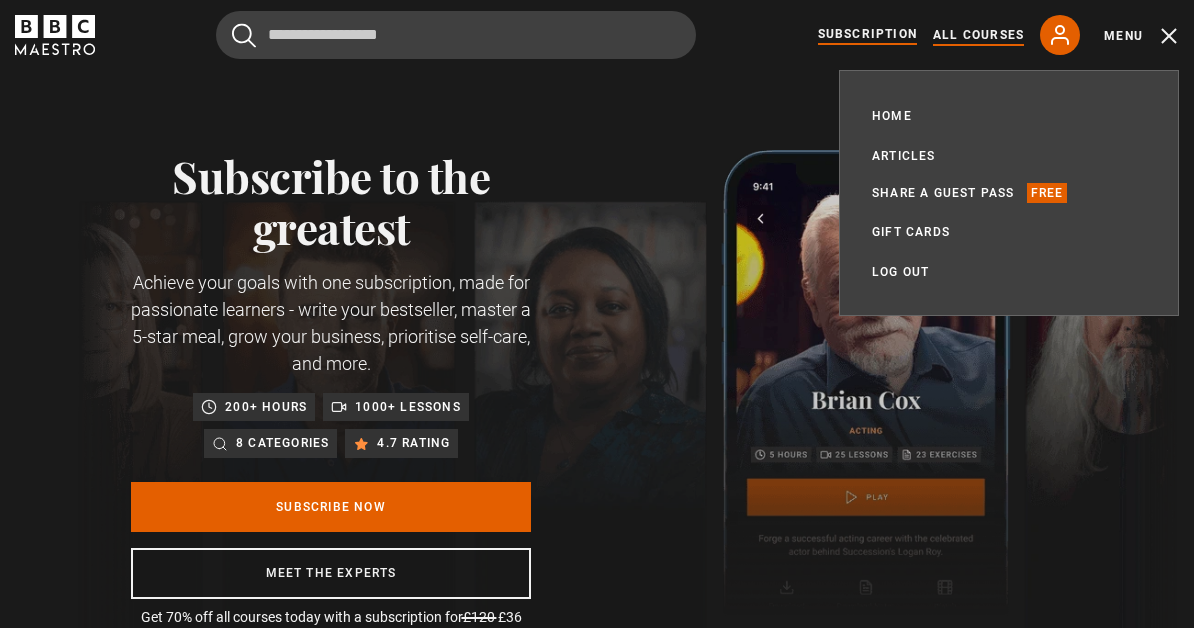 click on "All Courses" at bounding box center [978, 35] 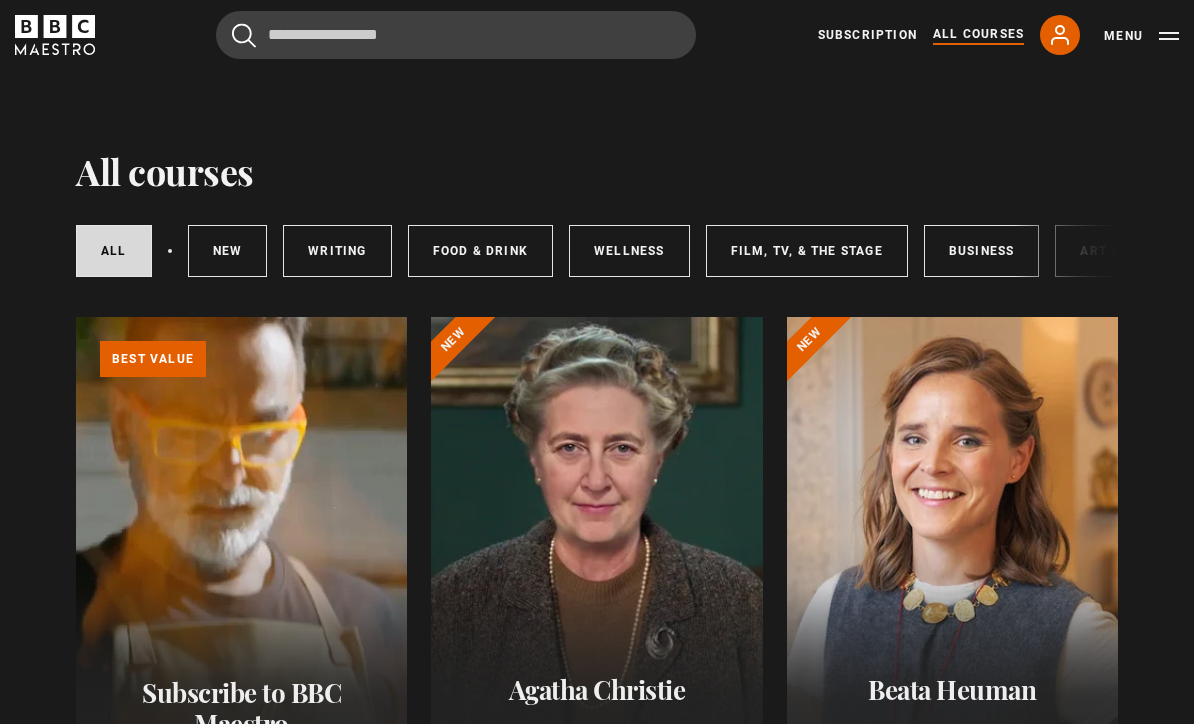 scroll, scrollTop: 0, scrollLeft: 0, axis: both 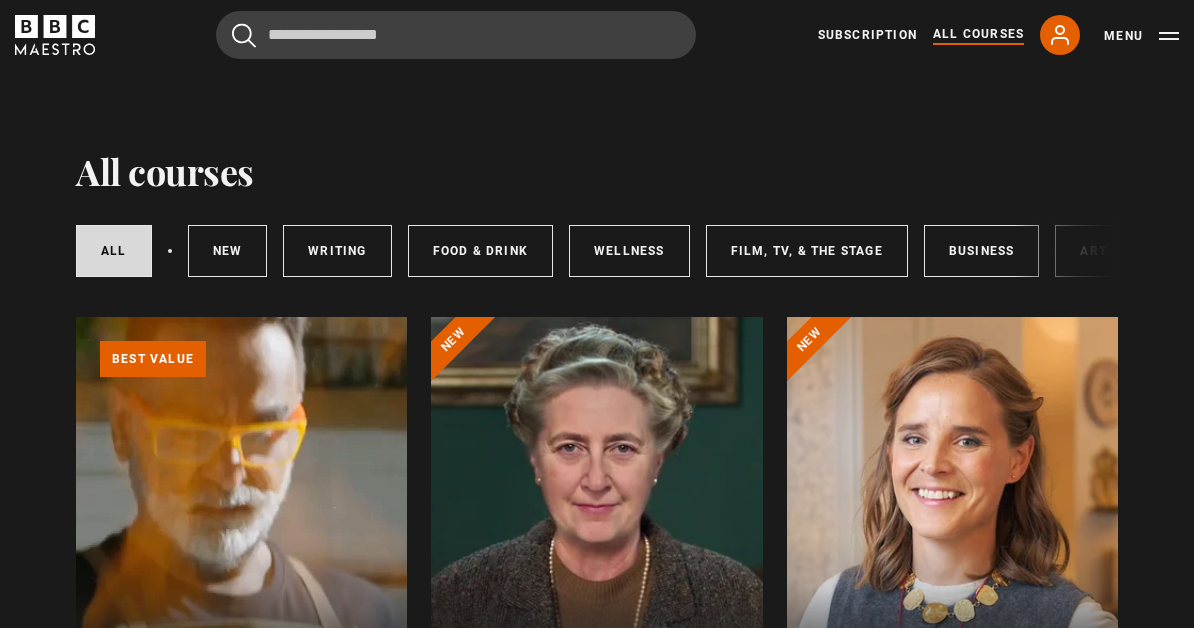 click at bounding box center (952, 557) 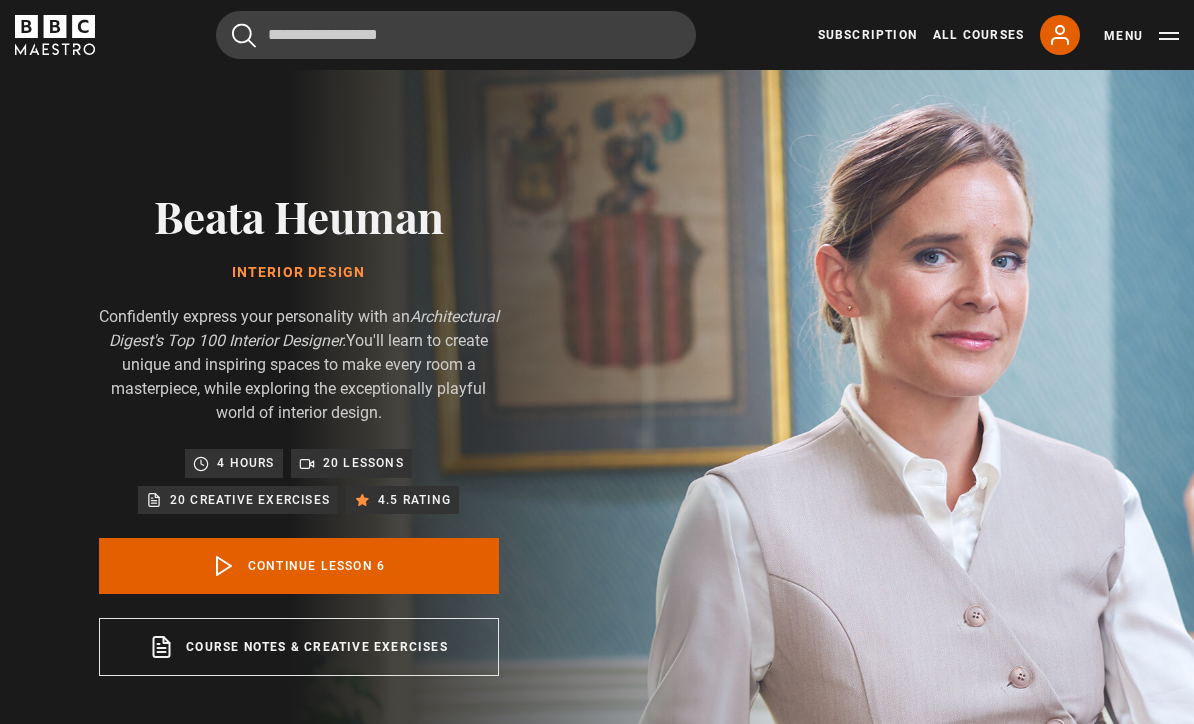 scroll, scrollTop: 800, scrollLeft: 0, axis: vertical 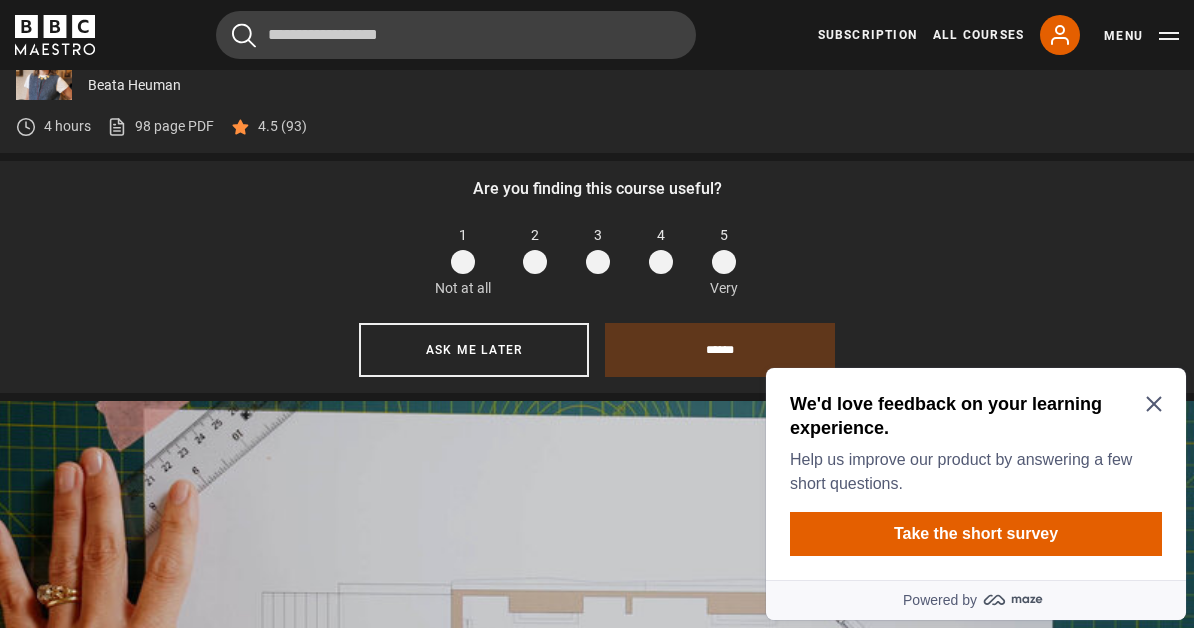 click at bounding box center [598, 262] 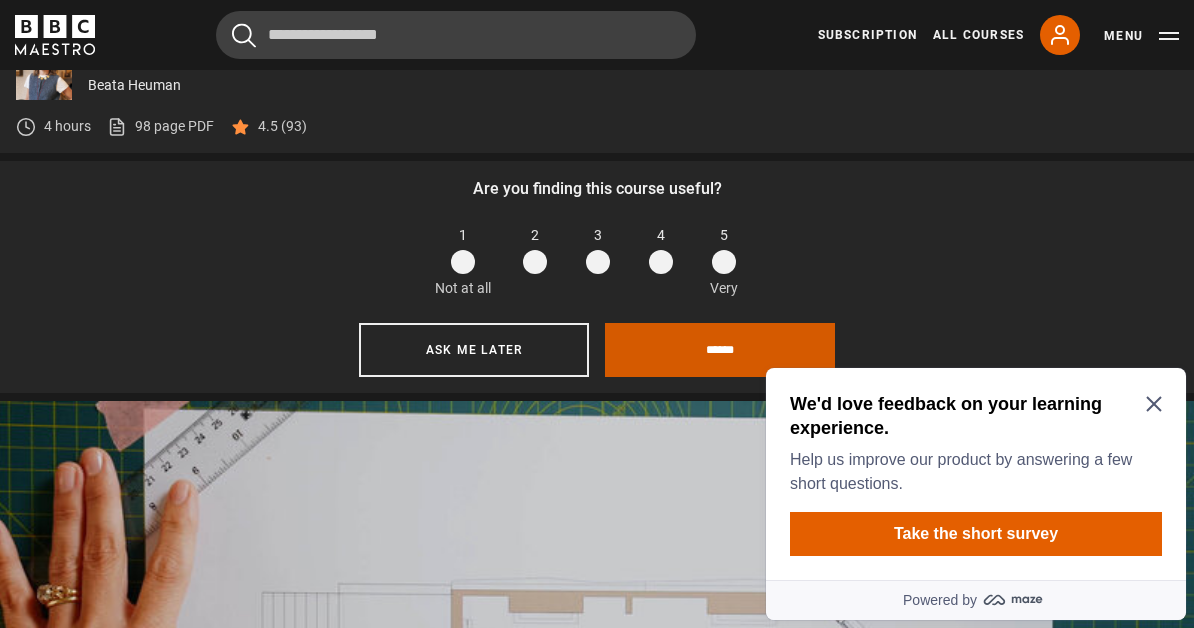 click on "******" at bounding box center (720, 350) 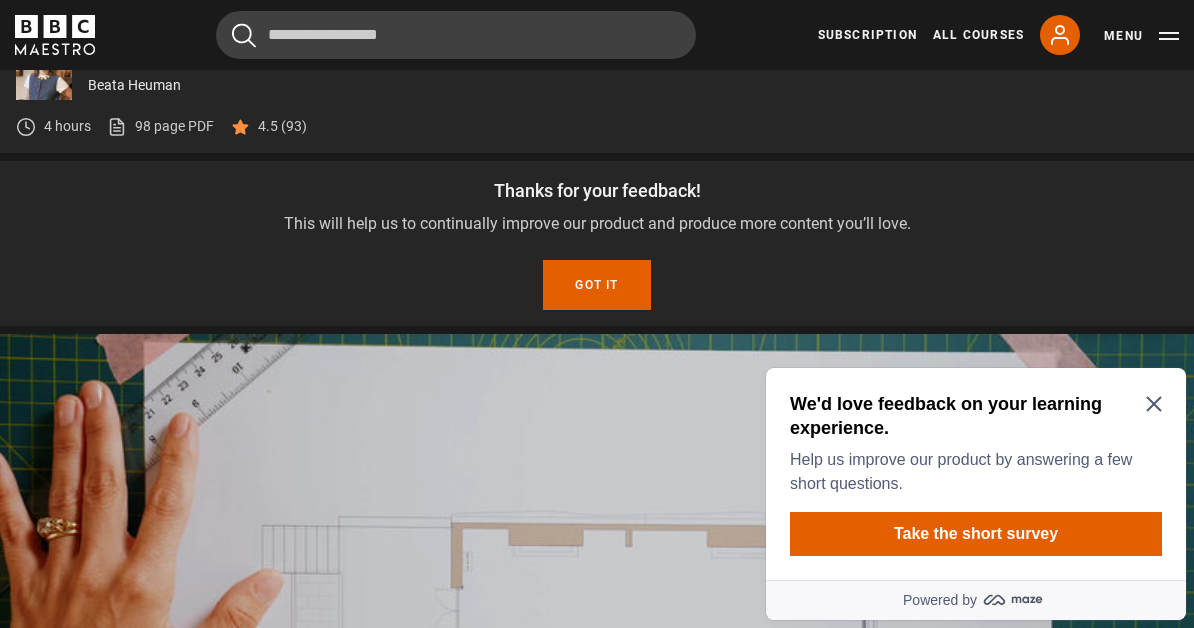 scroll, scrollTop: 813, scrollLeft: 0, axis: vertical 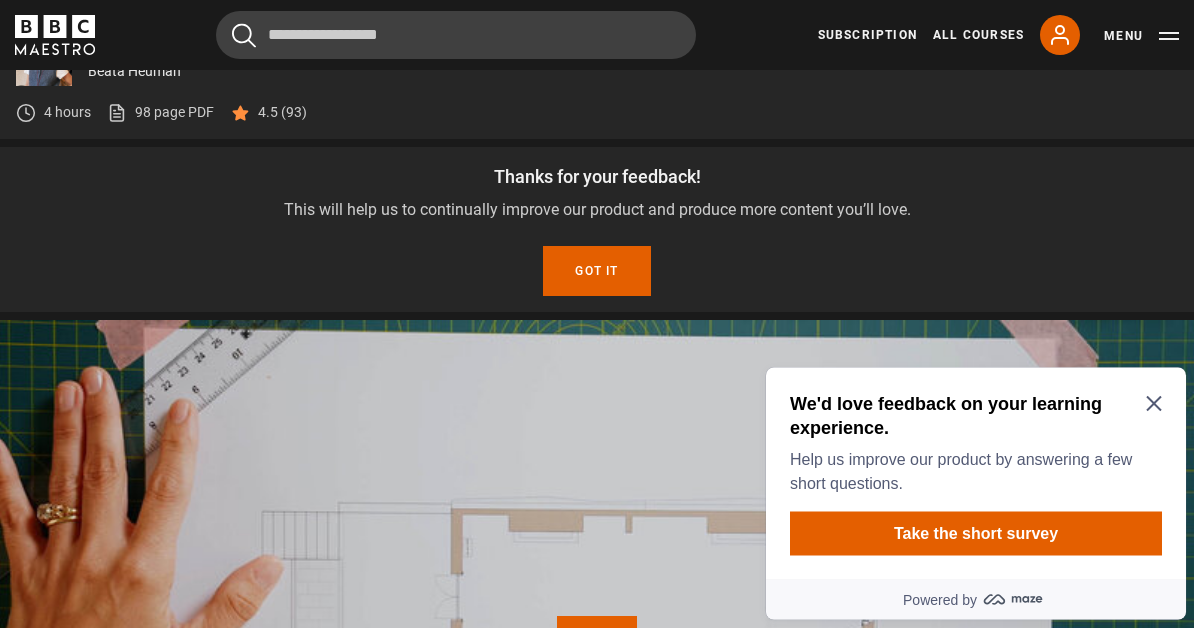 click on "We'd love feedback on your learning experience." at bounding box center (972, 415) 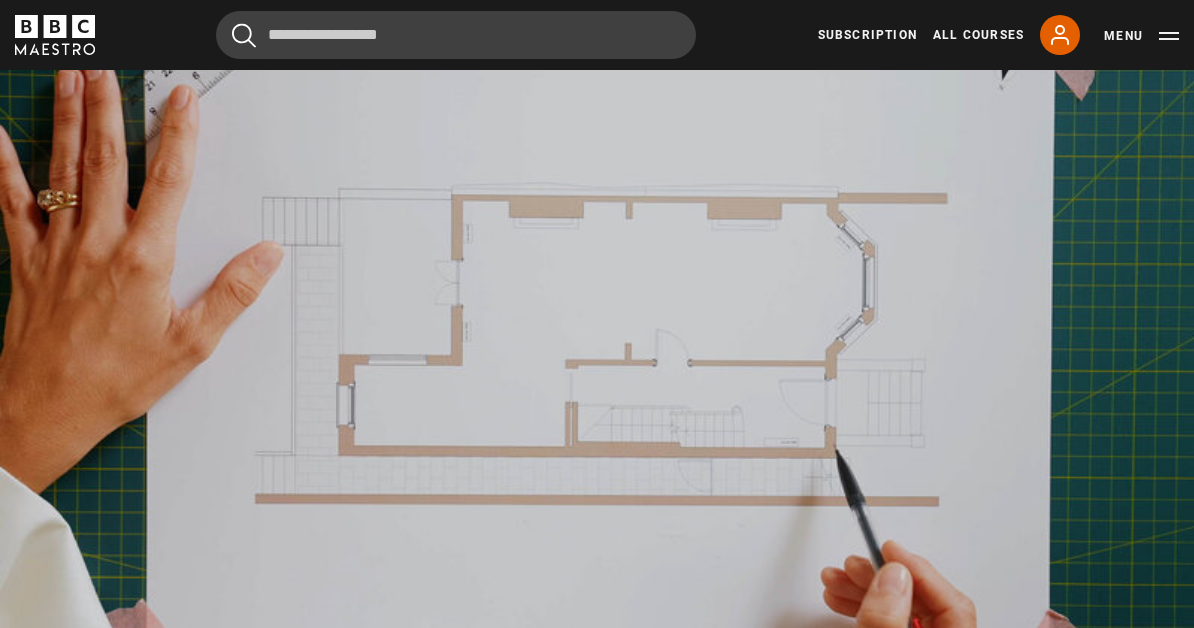scroll, scrollTop: 1129, scrollLeft: 0, axis: vertical 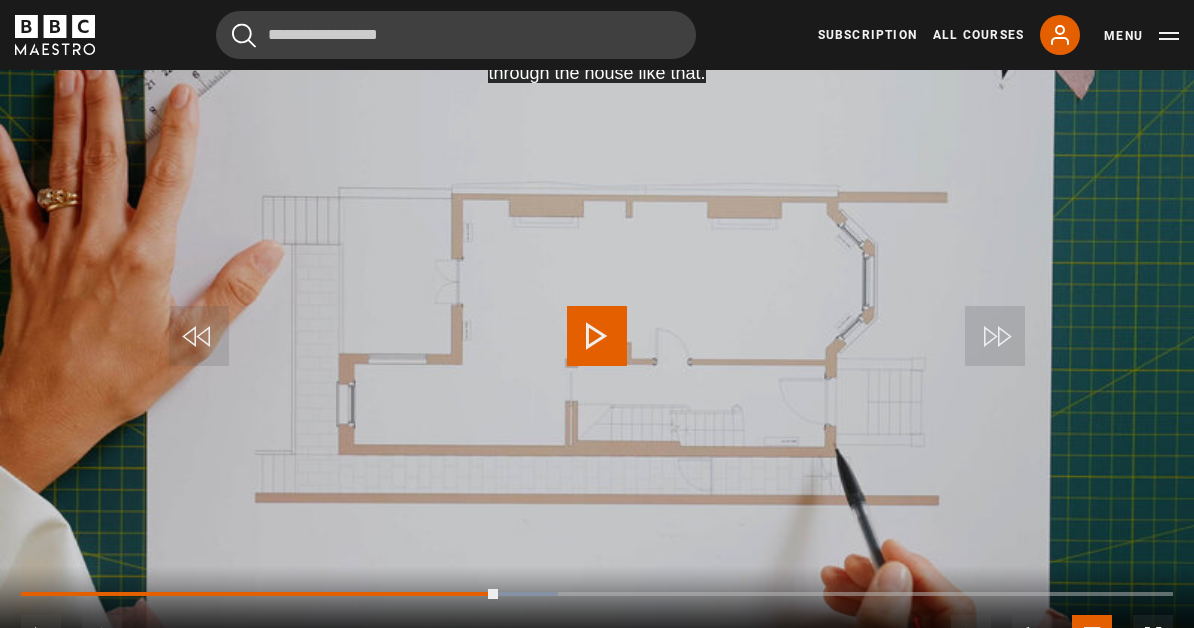click on "10s Skip Back 10 seconds Play 10s Skip Forward 10 seconds Loaded :  46.61% Play Mute Current Time  6:12 - Duration  15:01
Beata Heuman
Lesson 6
Draw your layout
1x Playback Rate 2x 1.5x 1x , selected 0.5x Captions captions off English  Captions , selected" at bounding box center [597, 621] 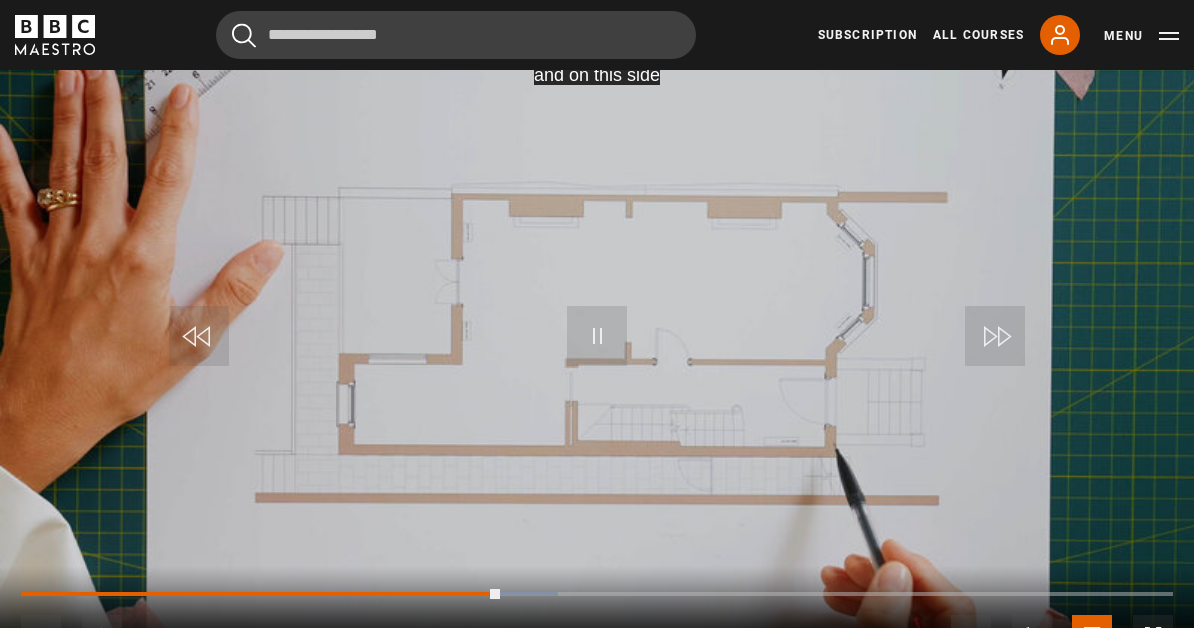 click on "We have this big radiator here,
and on this side Video Player is loading. Play Lesson Draw your layout 10s Skip Back 10 seconds Pause 10s Skip Forward 10 seconds Loaded :  46.61% Pause Mute Current Time  6:14 - Duration  15:01
Beata Heuman
Lesson 6
Draw your layout
1x Playback Rate 2x 1.5x 1x , selected 0.5x Captions captions off English  Captions , selected This is a modal window.
Lesson Completed
Up next
Choose fixed materials
Cancel
Do you want to save this lesson?
Save lesson
Rewatch" at bounding box center (597, 341) 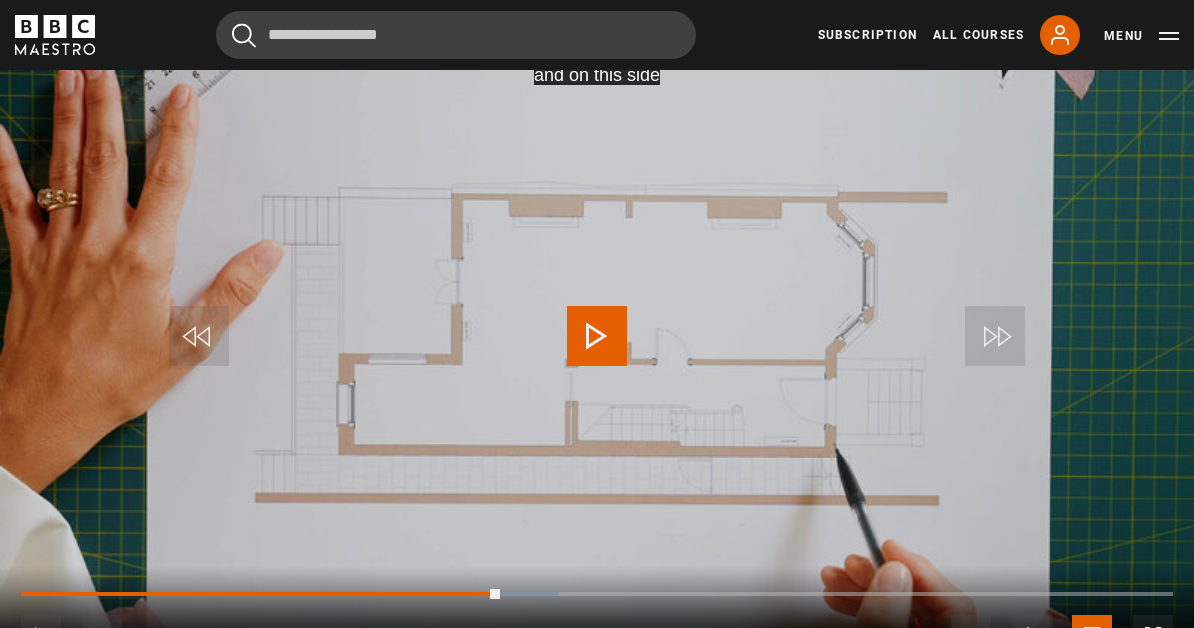 click on "We have this big radiator here,
and on this side Video Player is loading. Play Lesson Draw your layout 10s Skip Back 10 seconds Play 10s Skip Forward 10 seconds Loaded :  46.61% Play Mute Current Time  6:14 - Duration  15:01
Beata Heuman
Lesson 6
Draw your layout
1x Playback Rate 2x 1.5x 1x , selected 0.5x Captions captions off English  Captions , selected This is a modal window.
Lesson Completed
Up next
Choose fixed materials
Cancel
Do you want to save this lesson?
Save lesson" at bounding box center (597, 341) 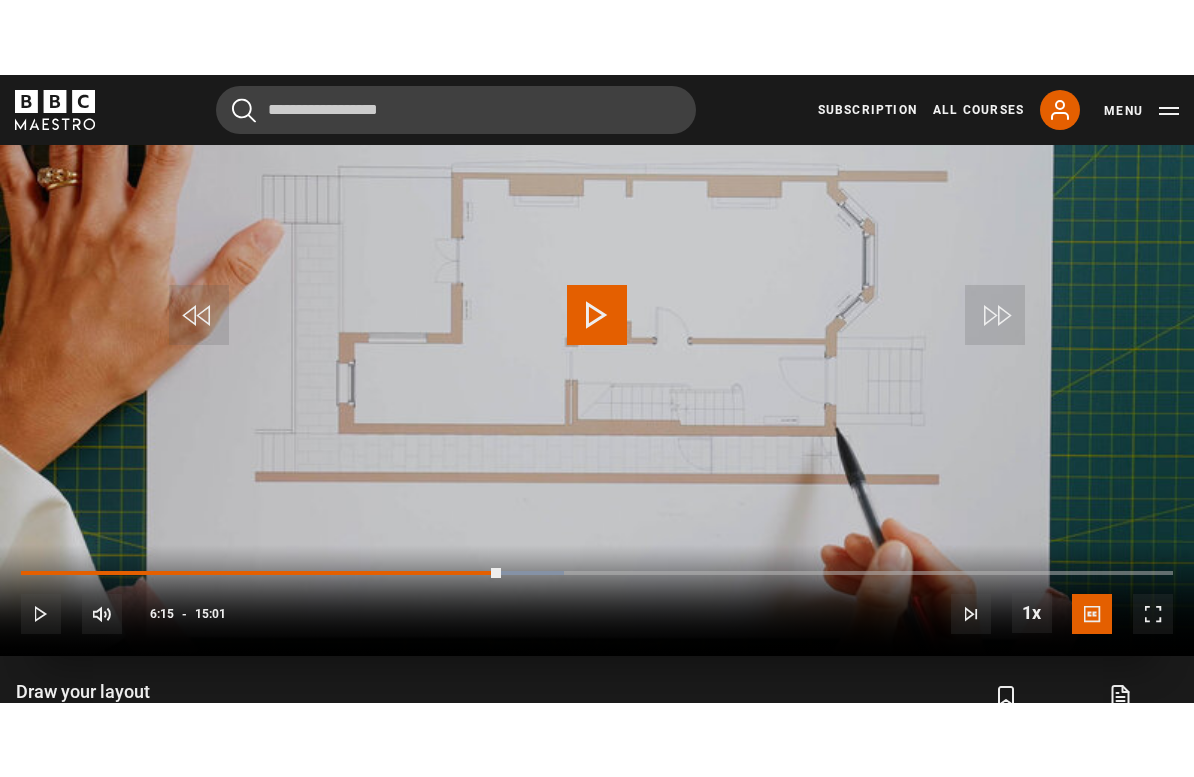 scroll, scrollTop: 24, scrollLeft: 0, axis: vertical 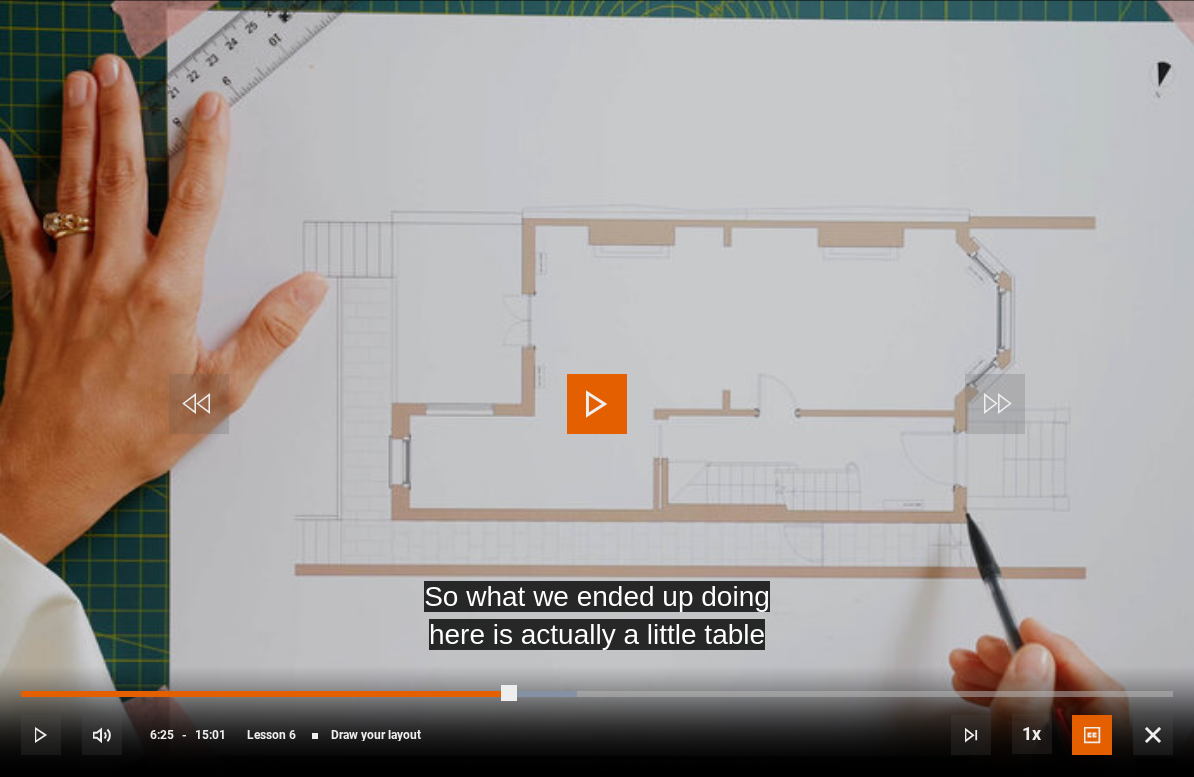 click at bounding box center [267, 694] 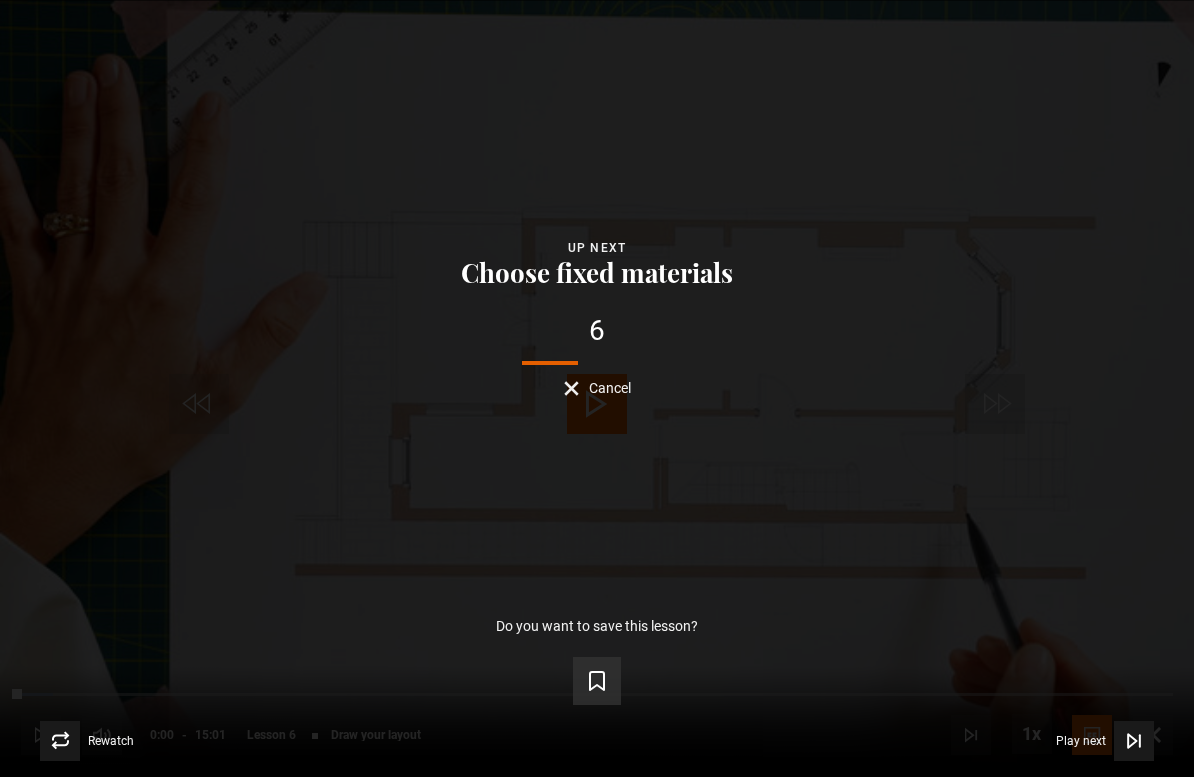 click on "Save lesson" at bounding box center [597, 681] 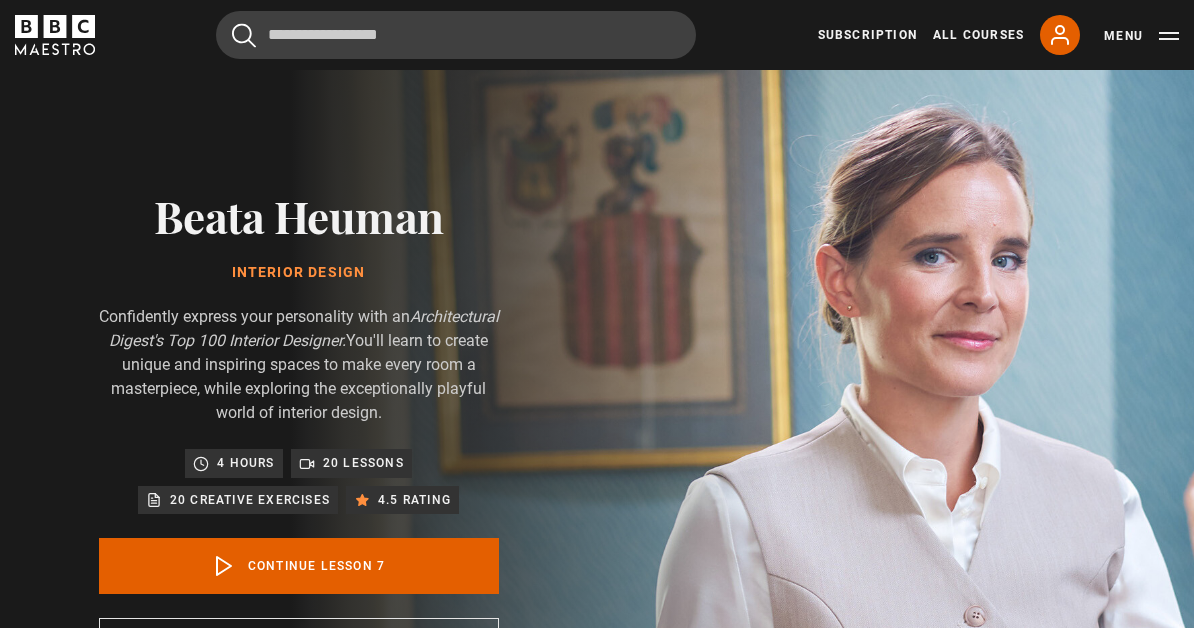 scroll, scrollTop: 0, scrollLeft: 0, axis: both 